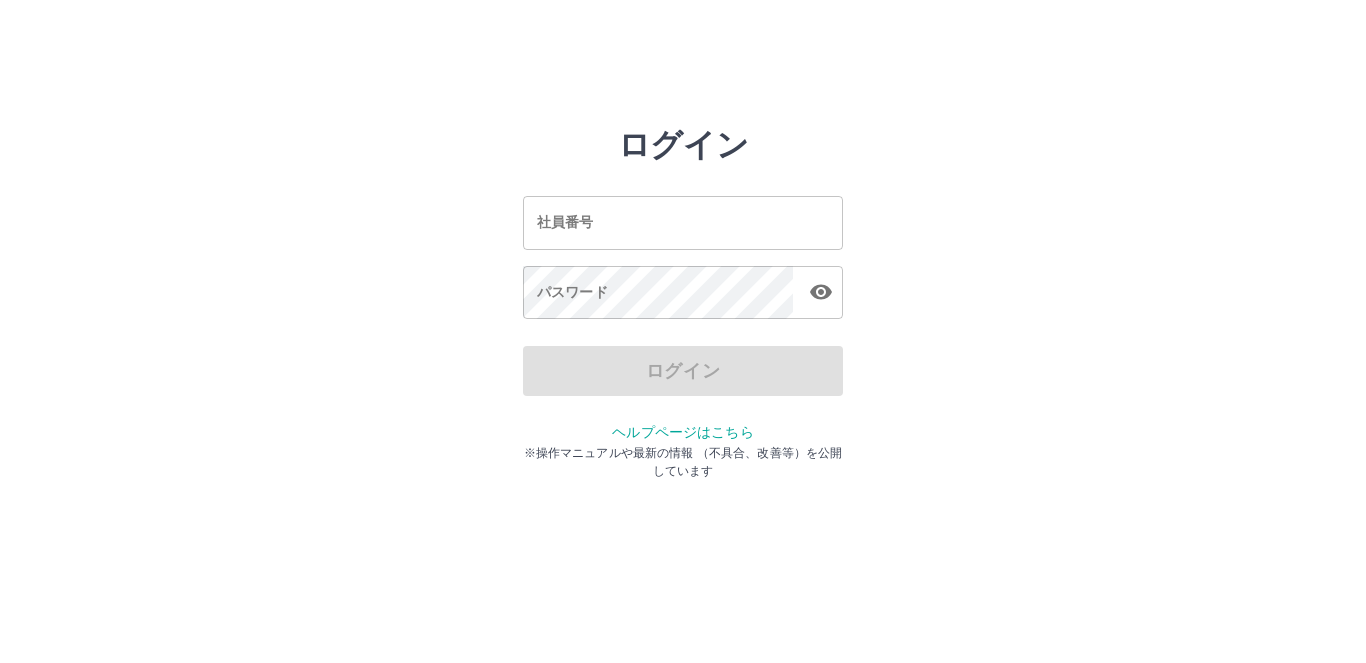 scroll, scrollTop: 0, scrollLeft: 0, axis: both 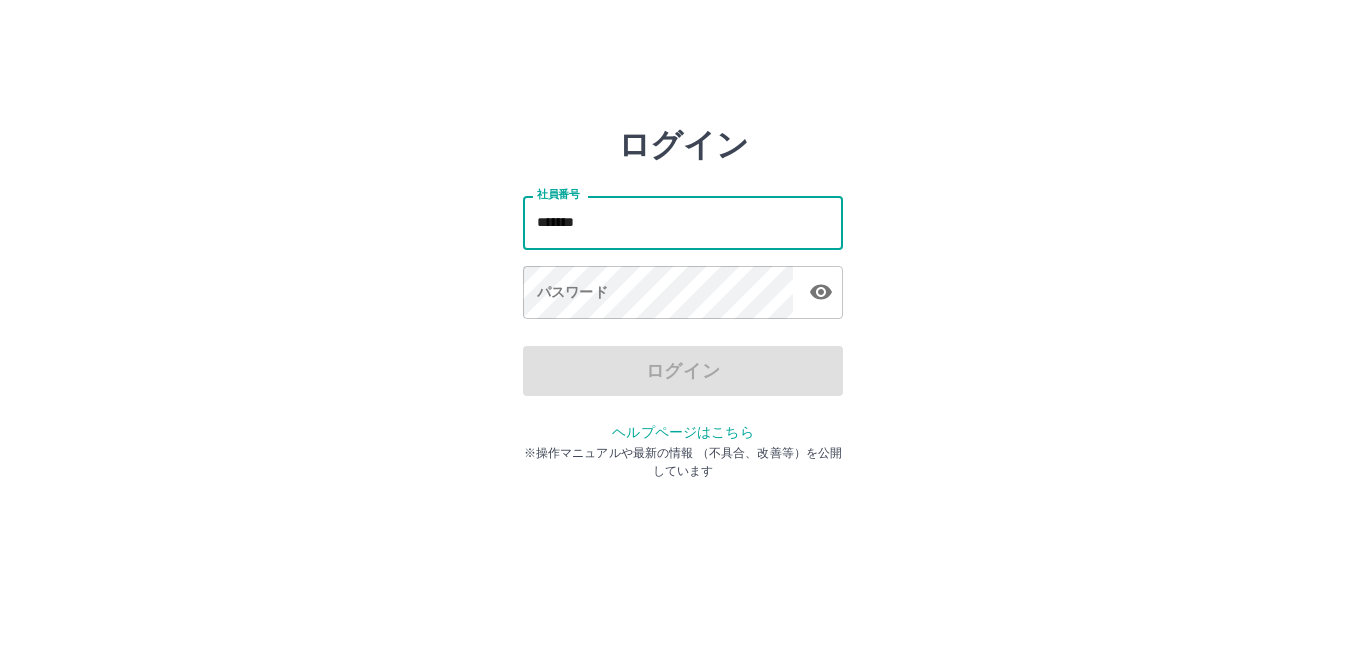 type on "*******" 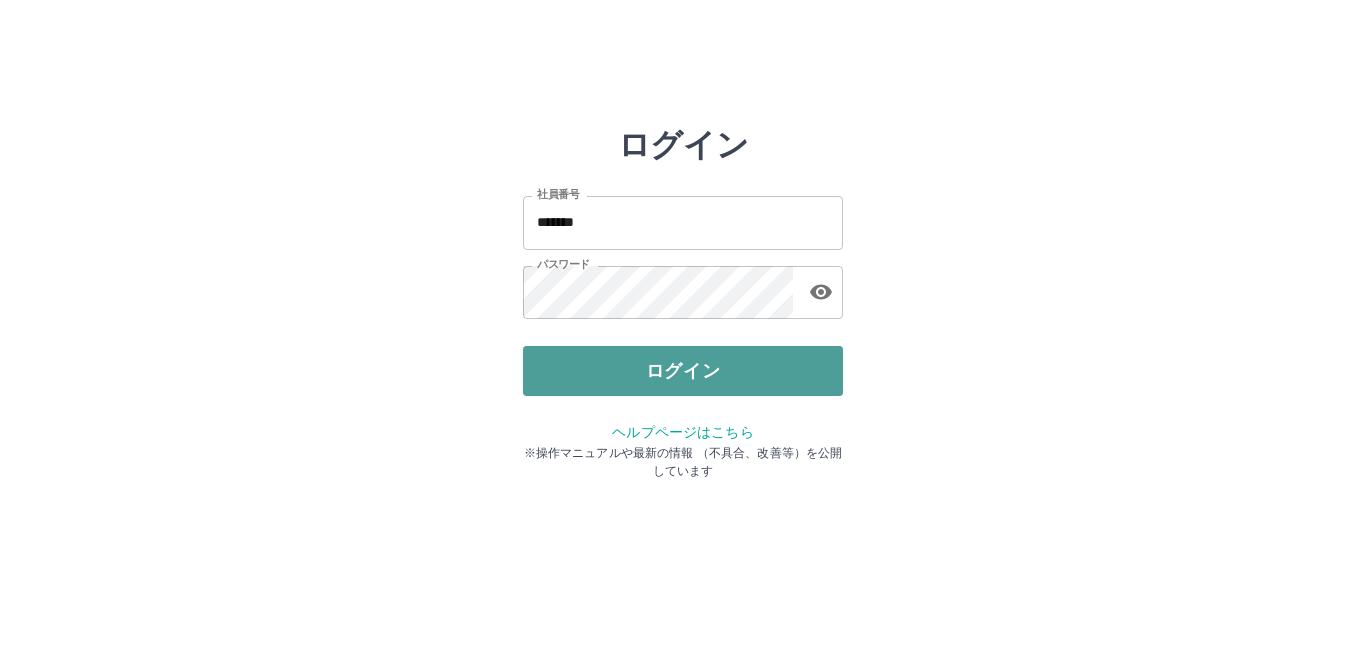 click on "ログイン" at bounding box center [683, 371] 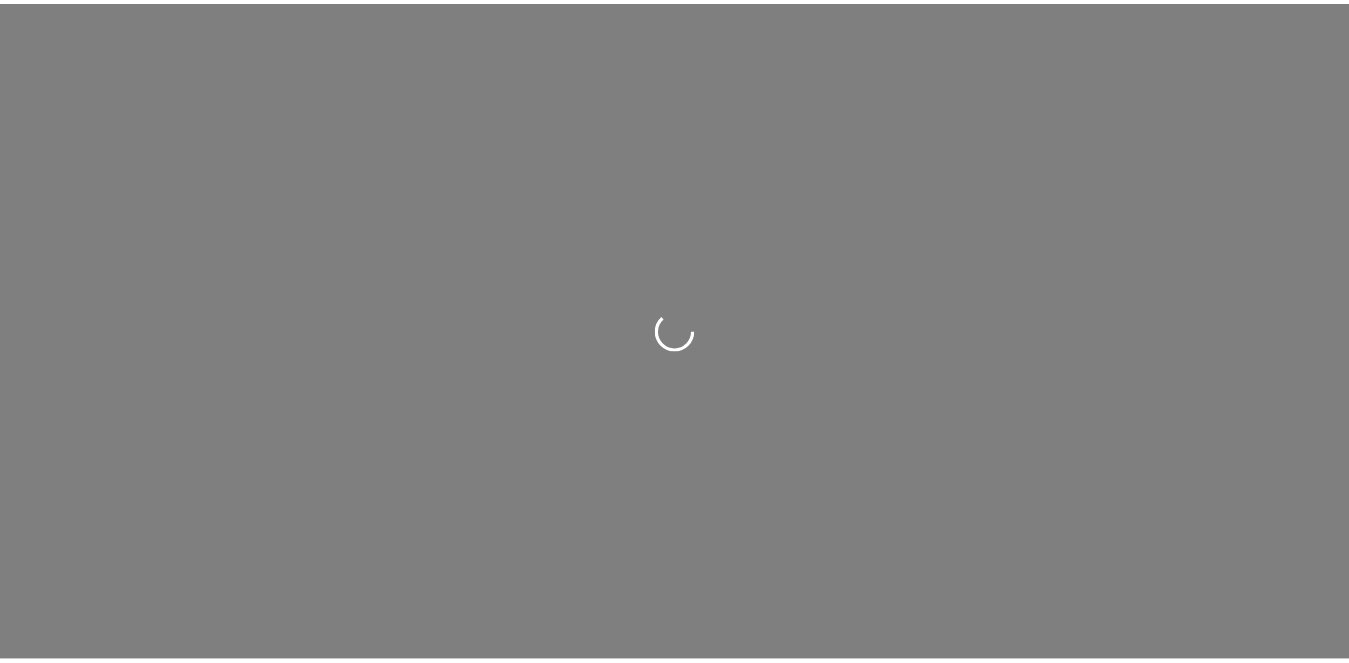scroll, scrollTop: 0, scrollLeft: 0, axis: both 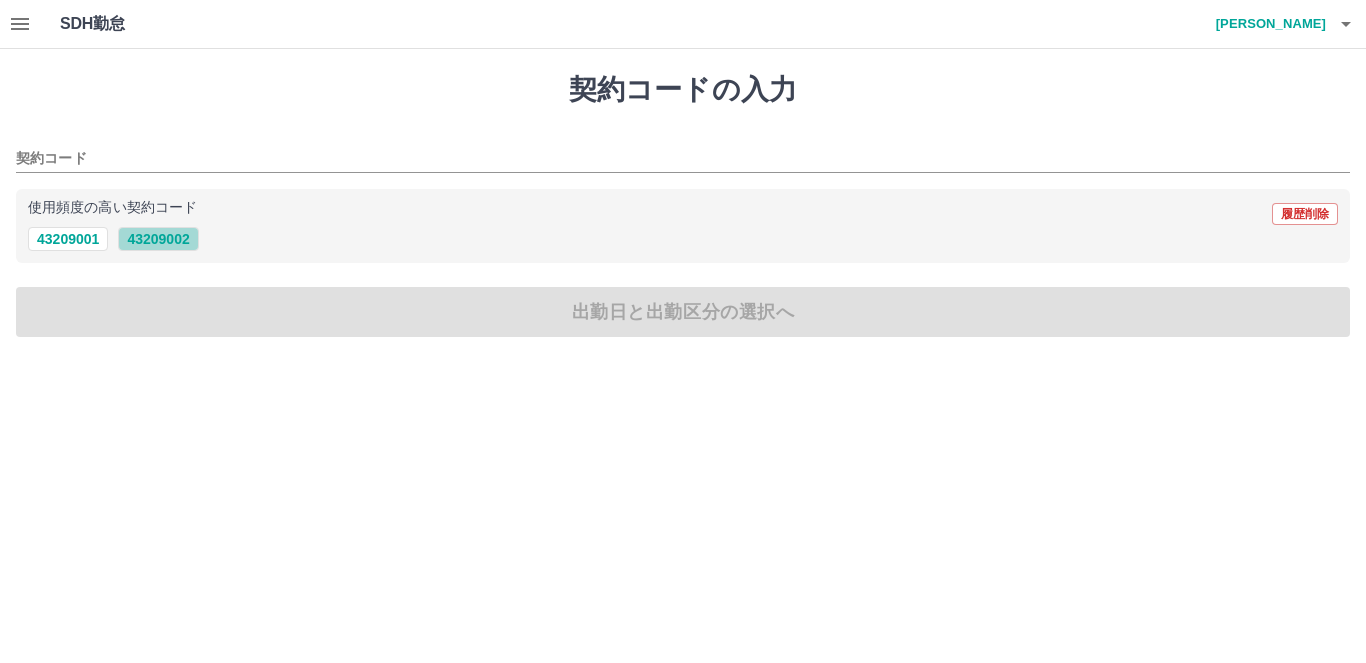 click on "43209002" at bounding box center (158, 239) 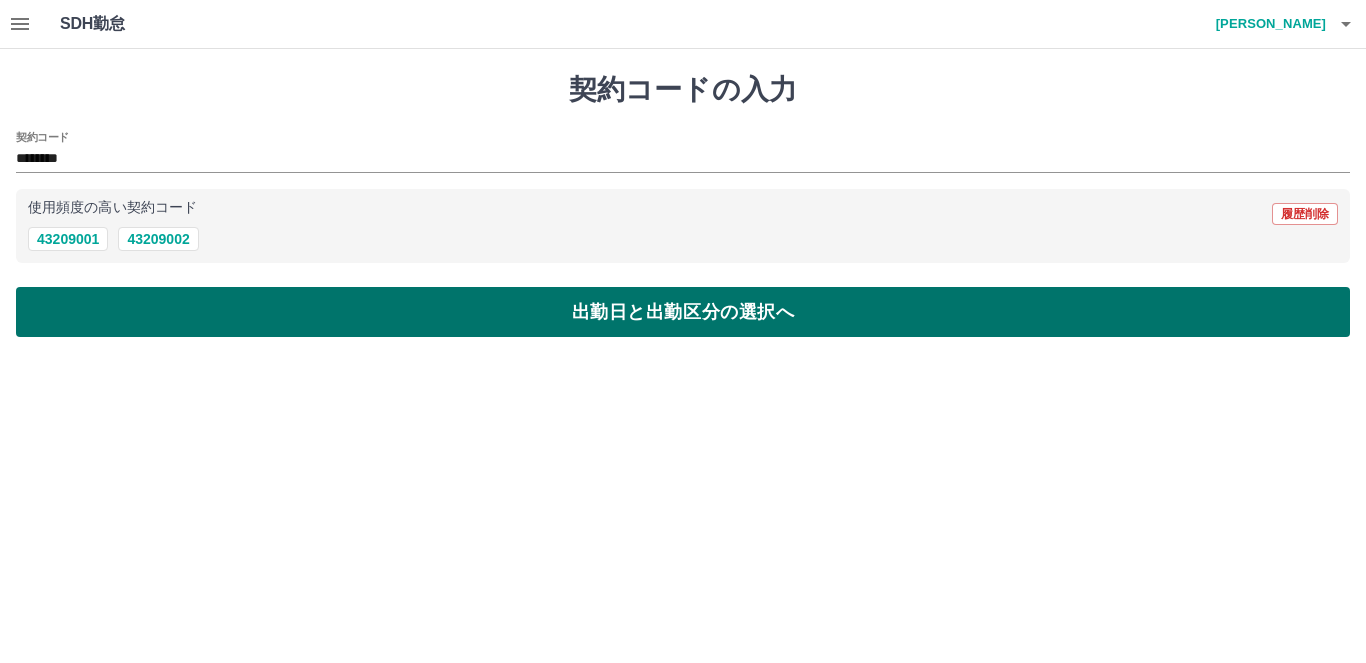 click on "出勤日と出勤区分の選択へ" at bounding box center (683, 312) 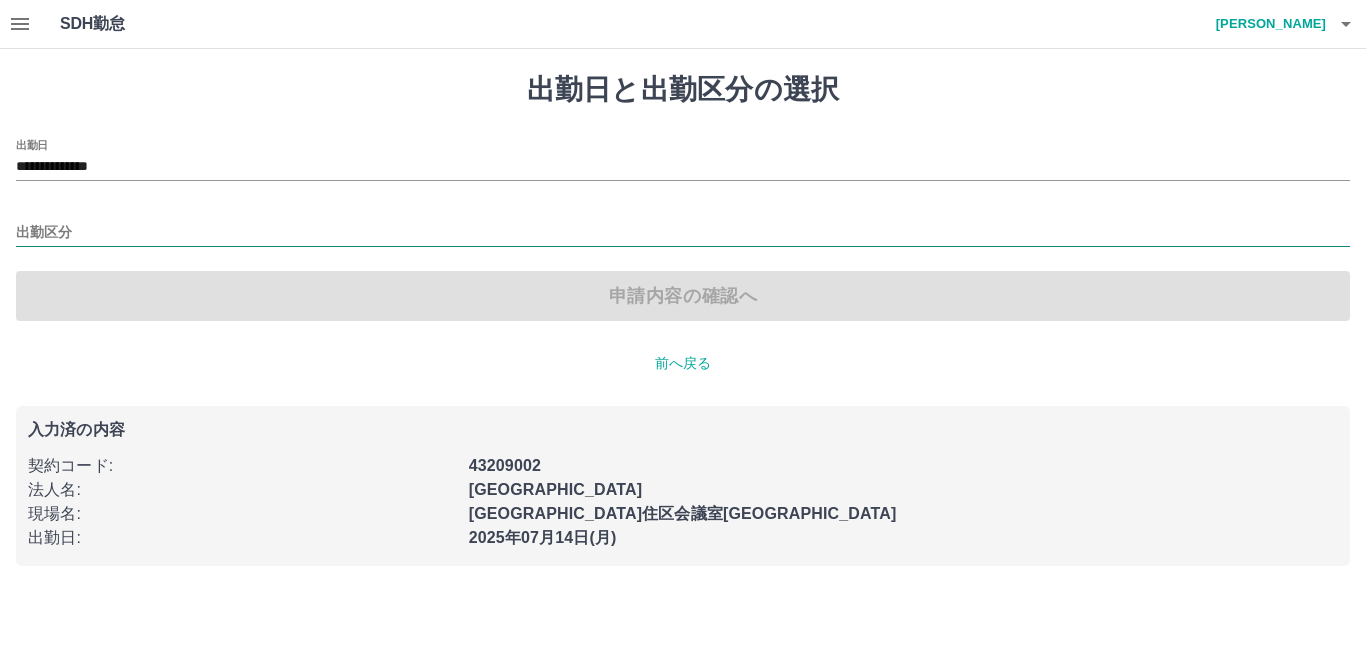 click on "出勤区分" at bounding box center [683, 233] 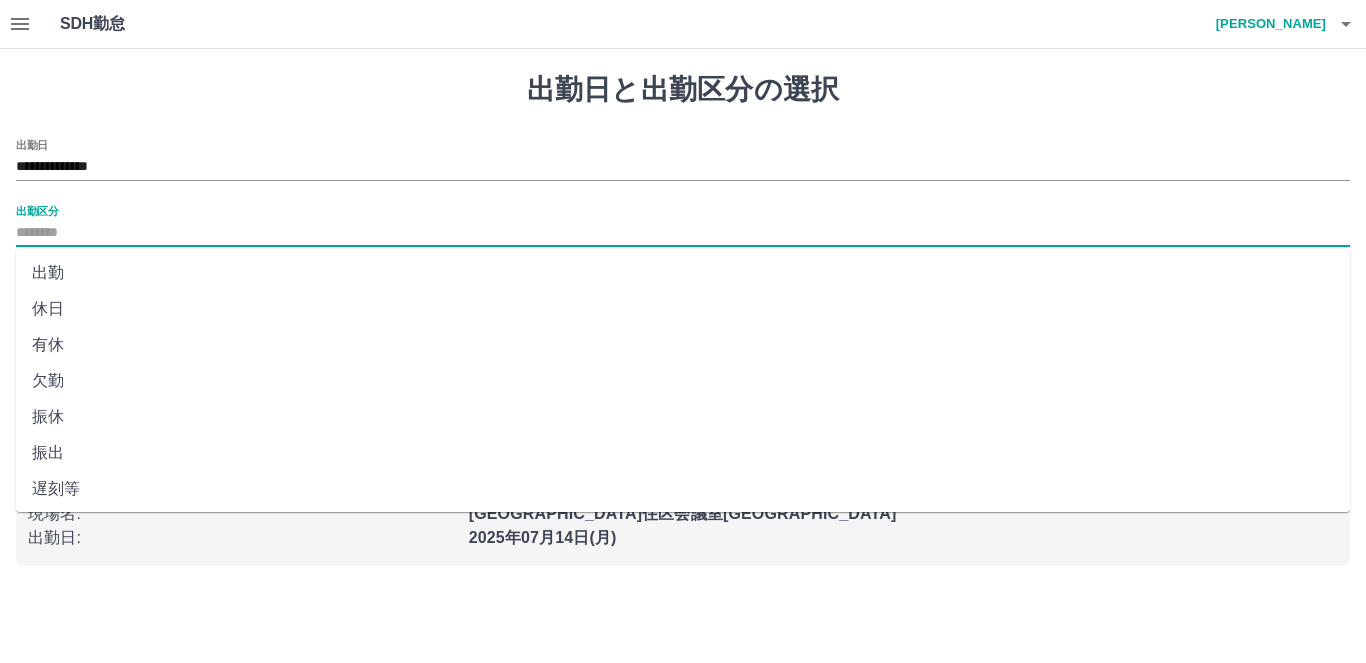 click on "出勤" at bounding box center [683, 273] 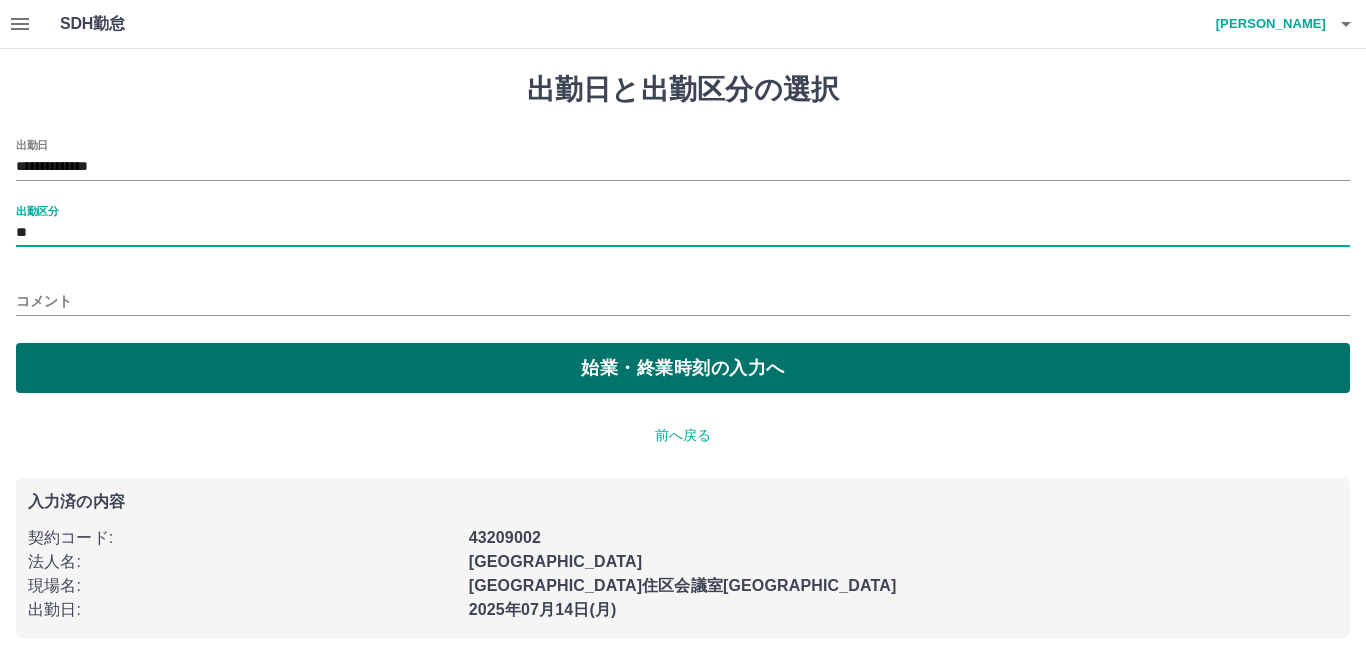 click on "始業・終業時刻の入力へ" at bounding box center (683, 368) 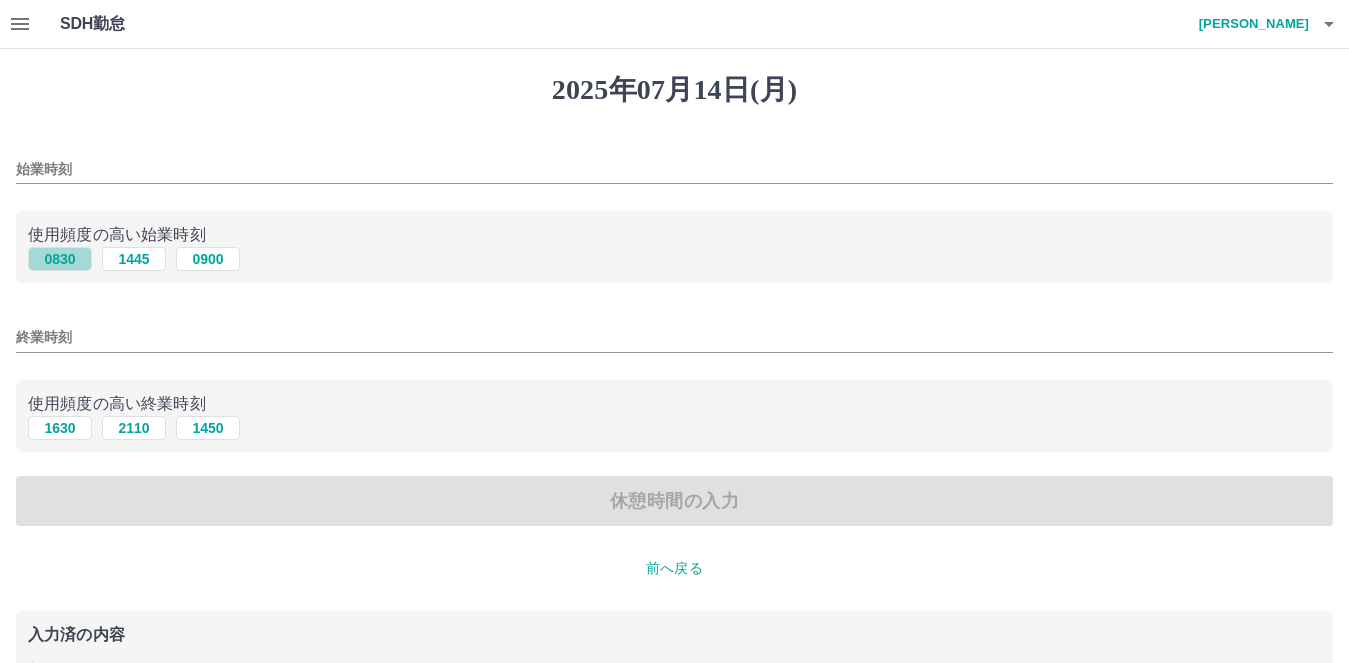 click on "0830" at bounding box center (60, 259) 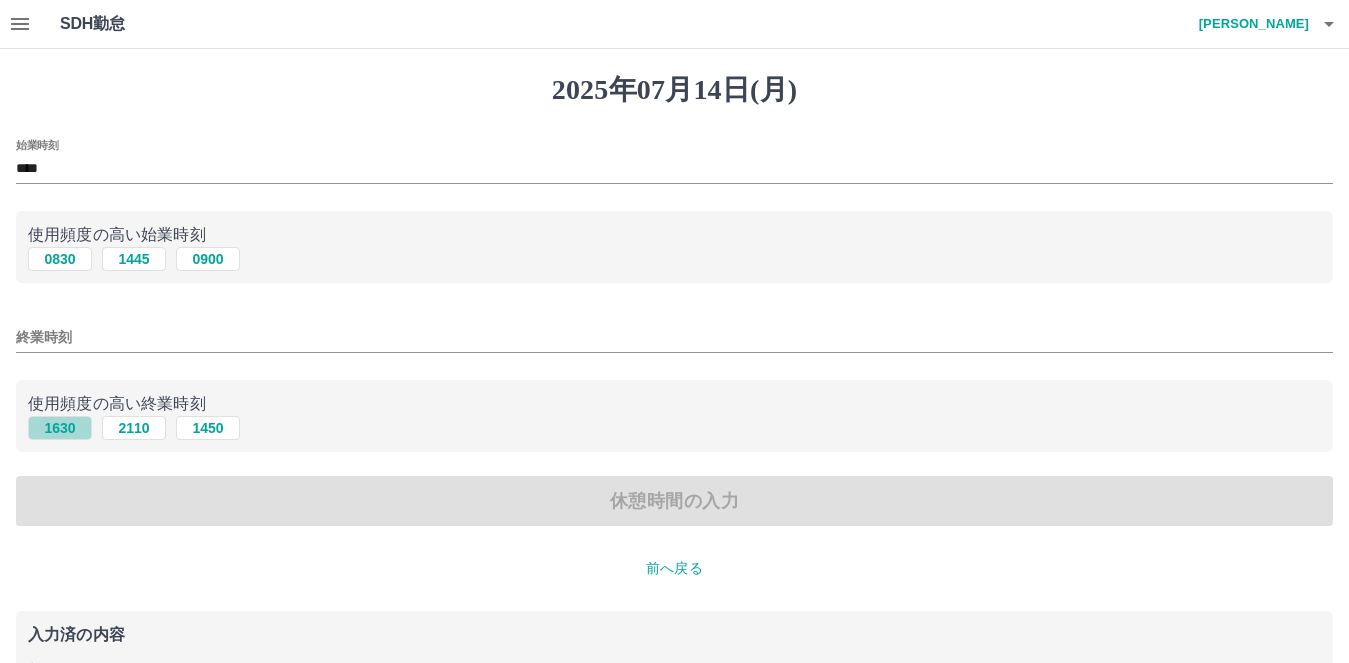 click on "1630" at bounding box center [60, 428] 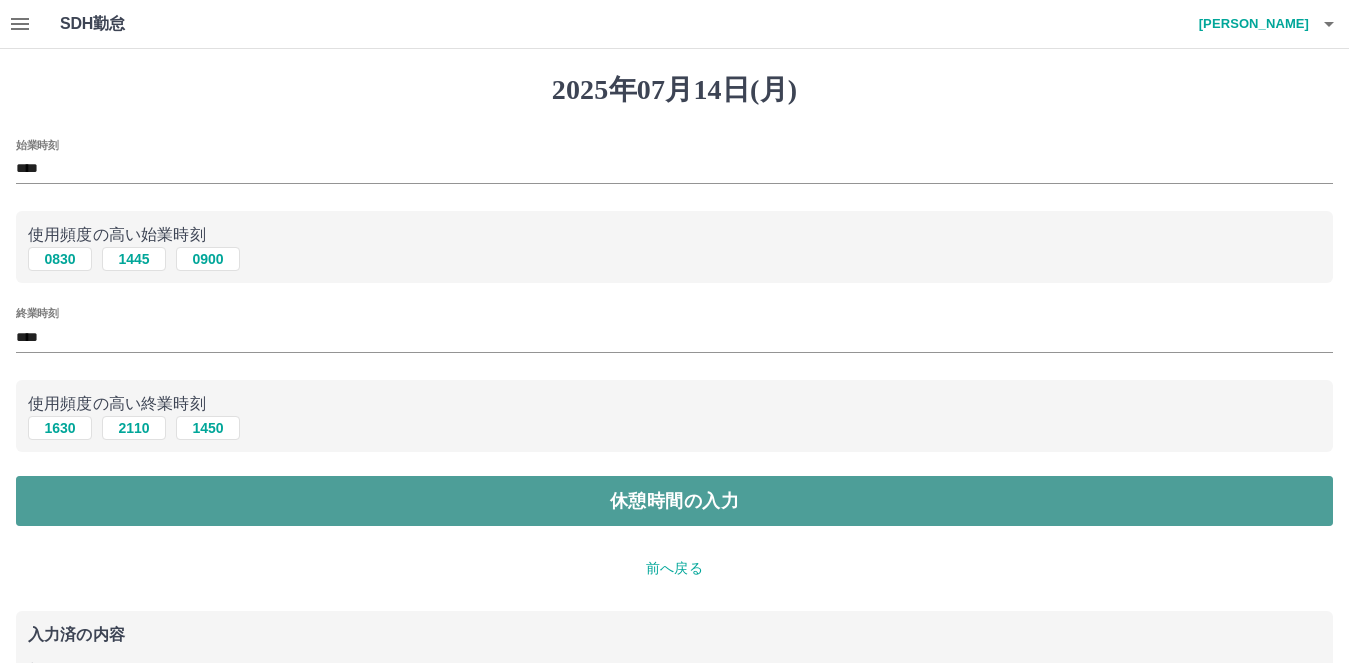 click on "休憩時間の入力" at bounding box center (674, 501) 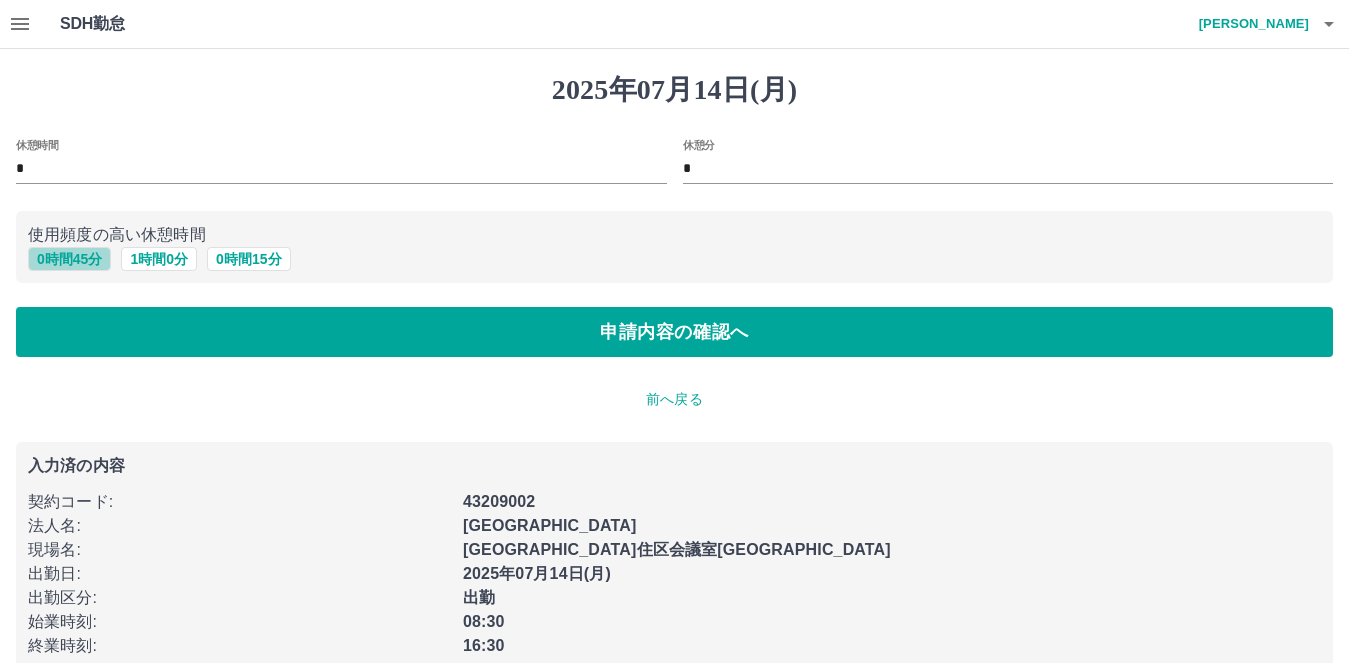 click on "0 時間 45 分" at bounding box center [69, 259] 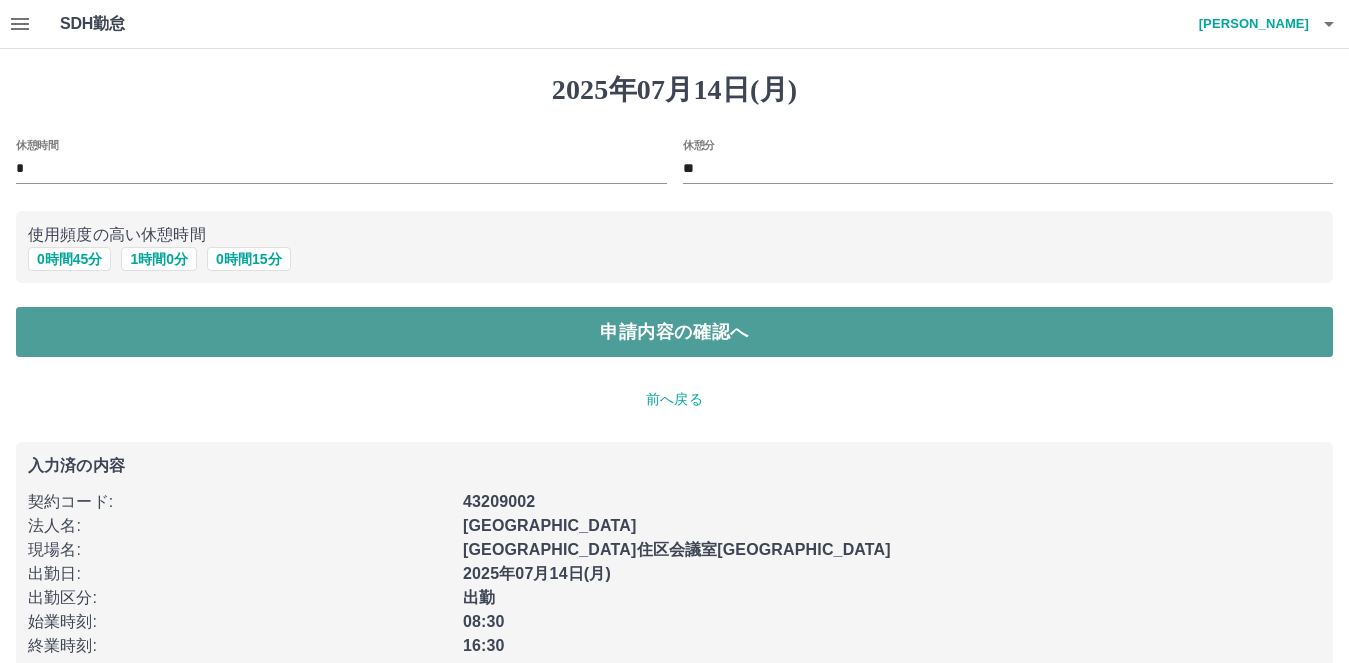 click on "申請内容の確認へ" at bounding box center (674, 332) 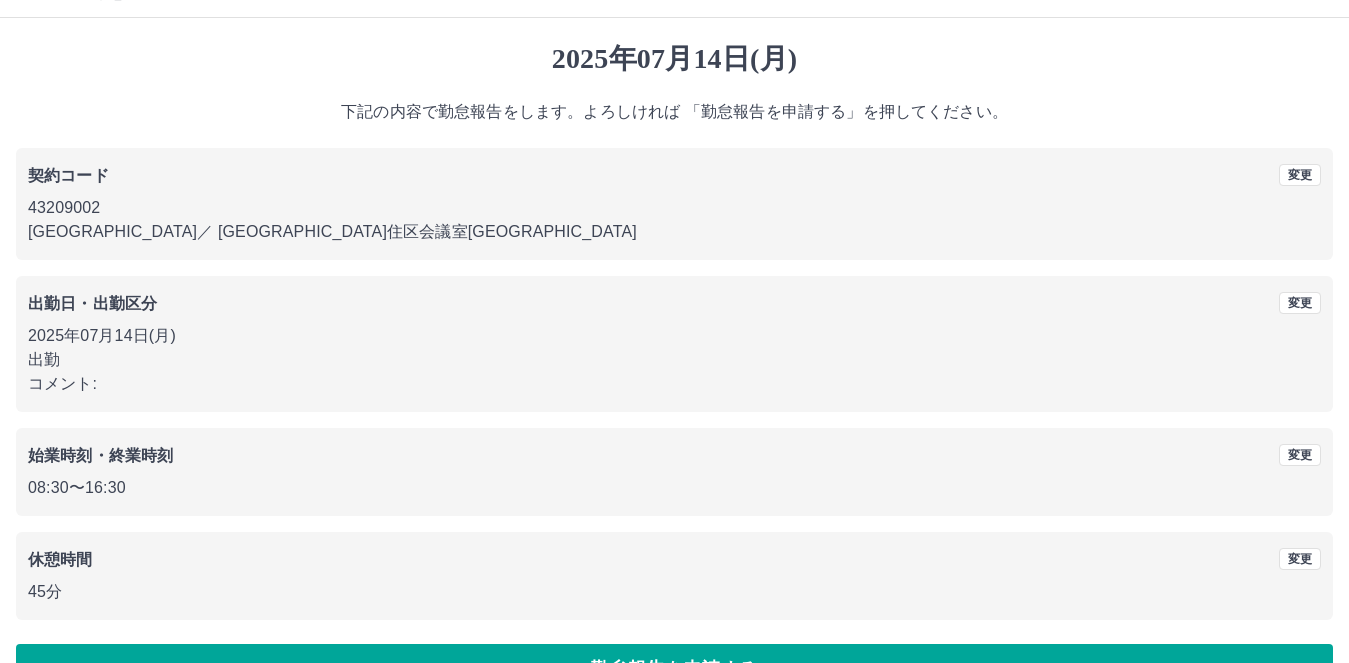 scroll, scrollTop: 86, scrollLeft: 0, axis: vertical 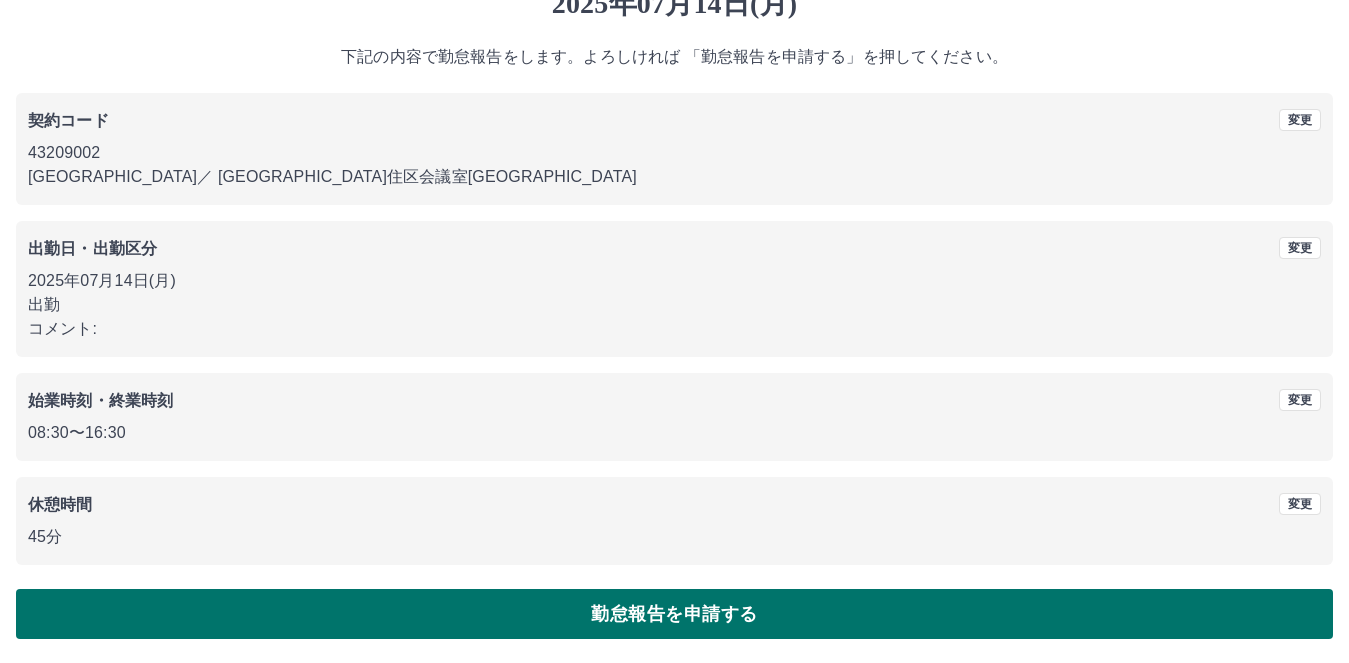 click on "勤怠報告を申請する" at bounding box center [674, 614] 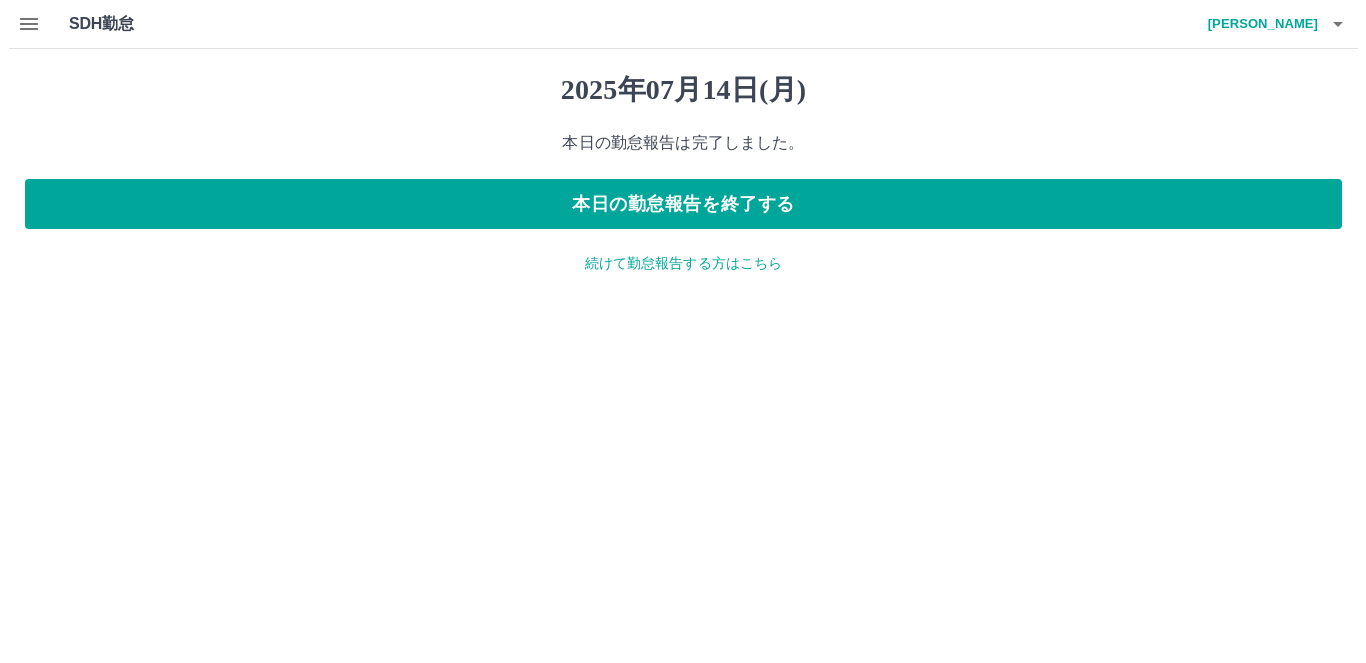 scroll, scrollTop: 0, scrollLeft: 0, axis: both 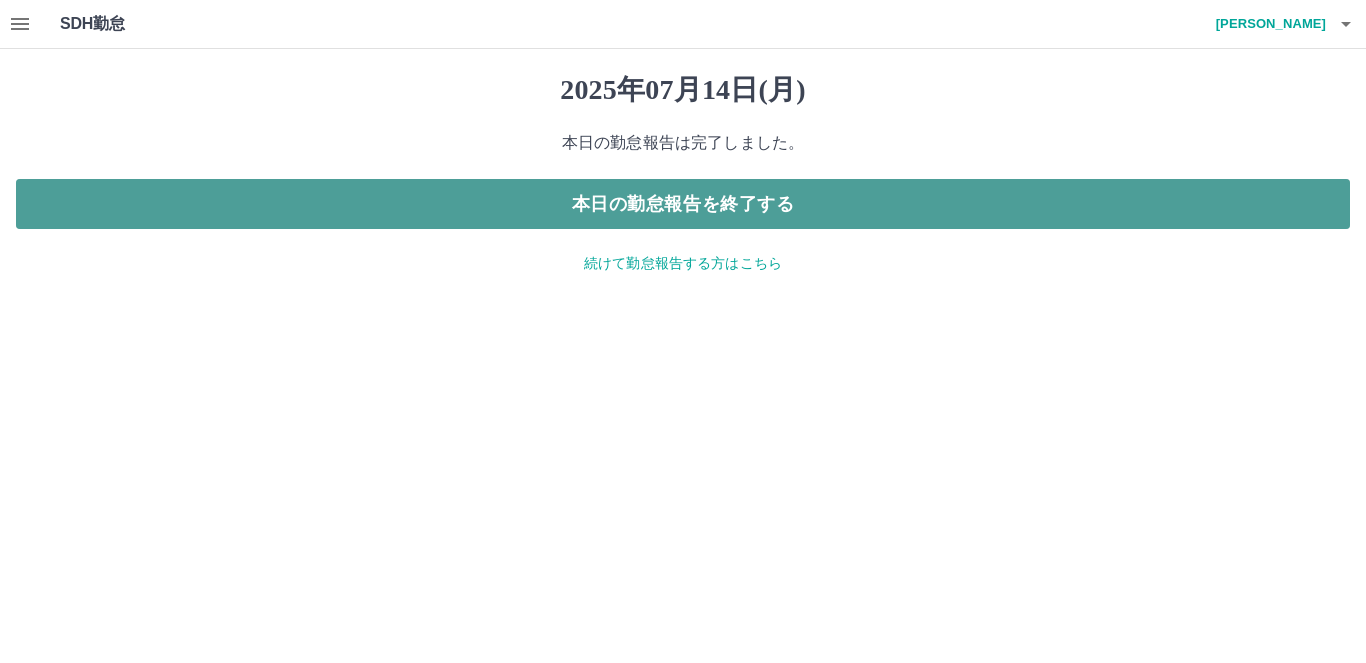 click on "本日の勤怠報告を終了する" at bounding box center (683, 204) 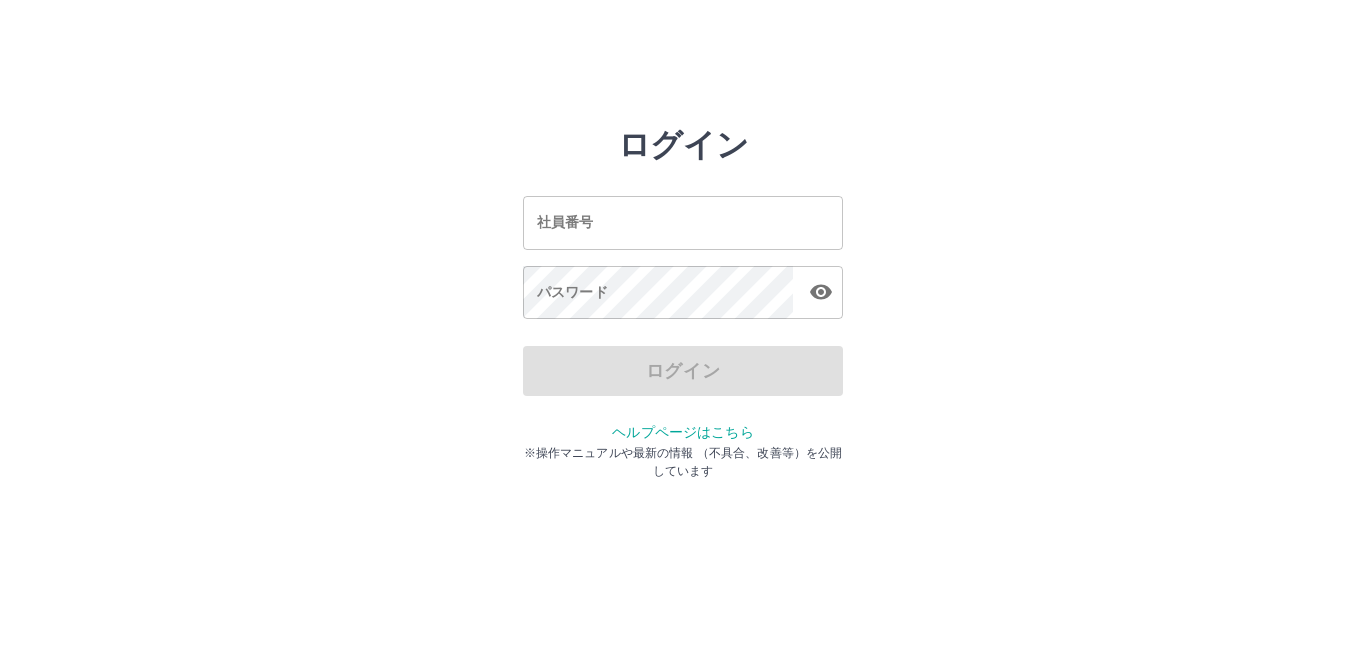 scroll, scrollTop: 0, scrollLeft: 0, axis: both 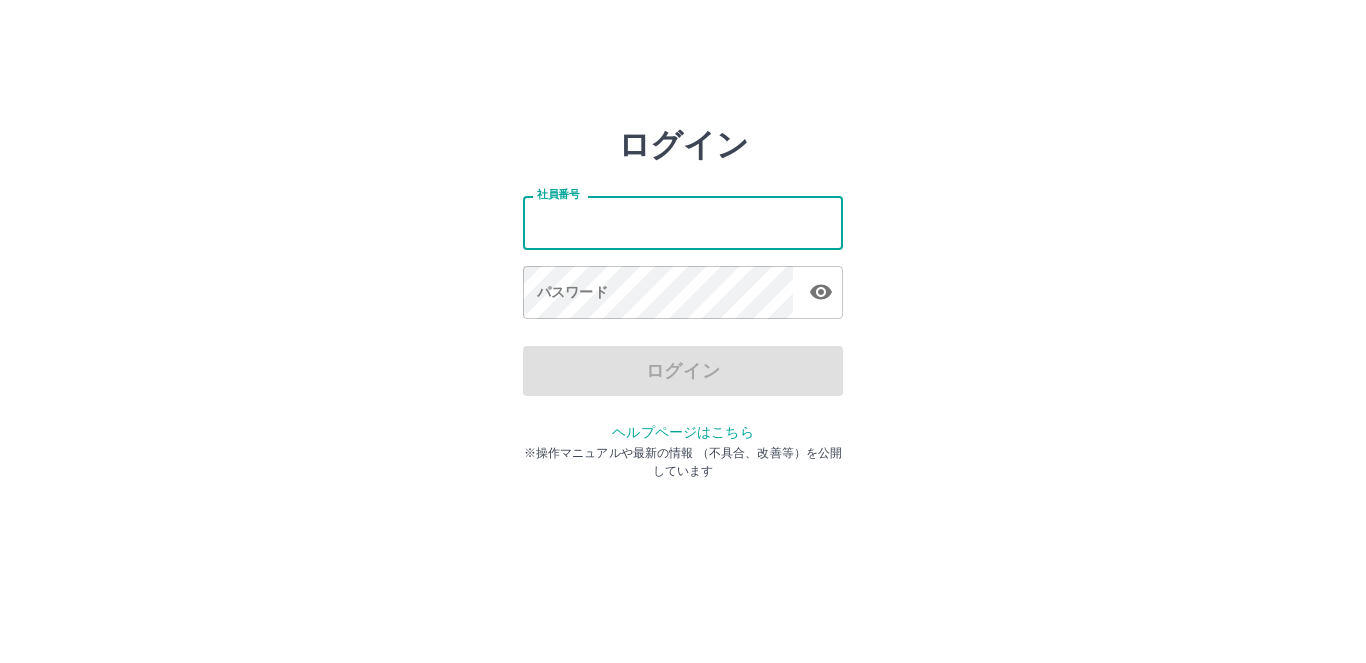 click on "社員番号" at bounding box center (683, 222) 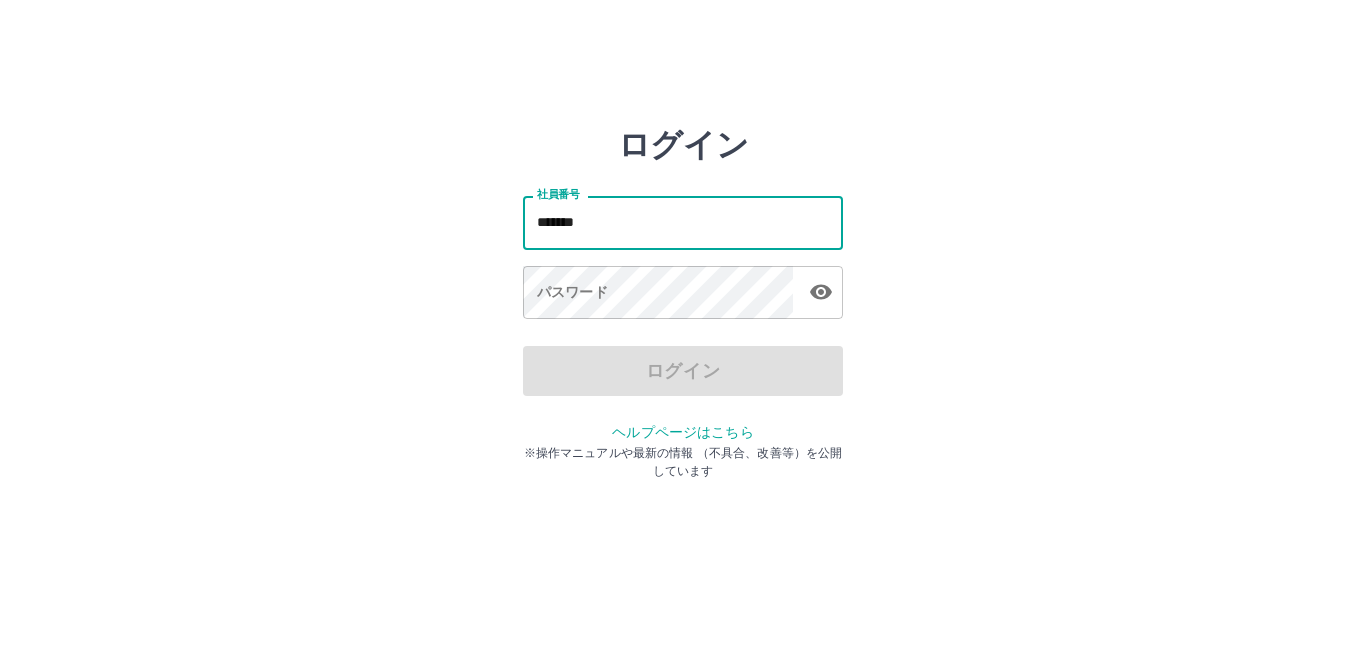 type on "*******" 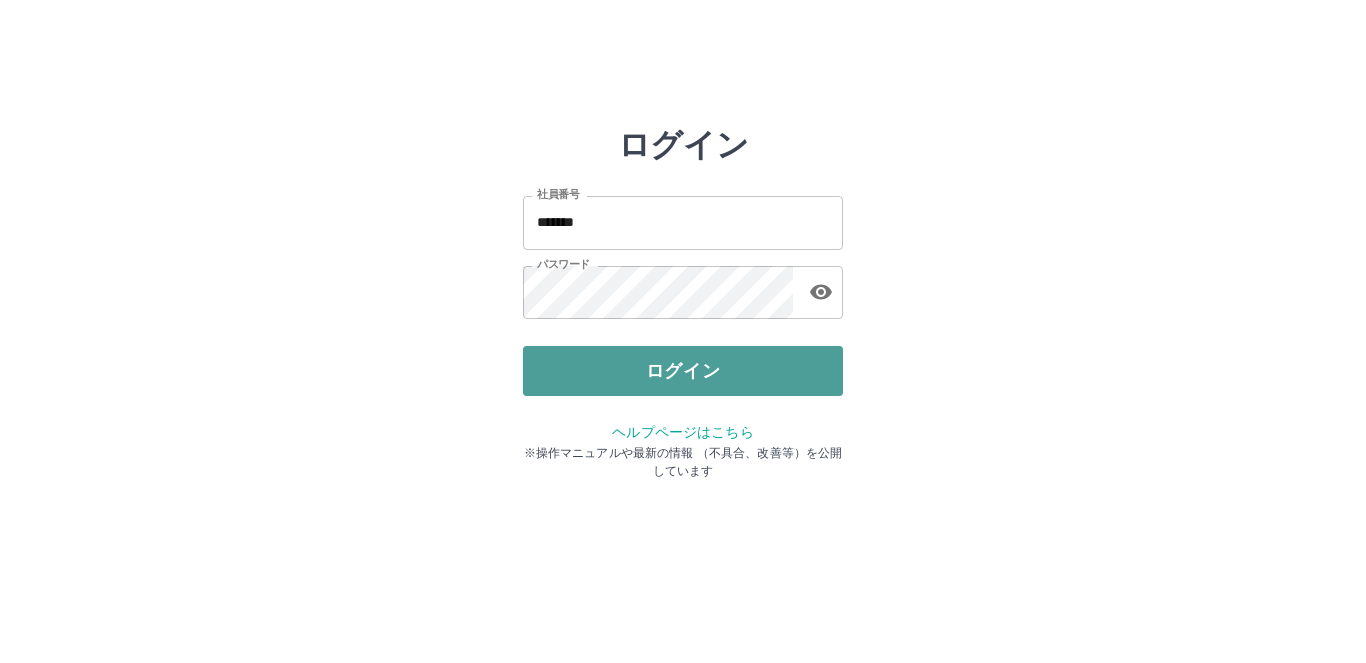 click on "ログイン" at bounding box center [683, 371] 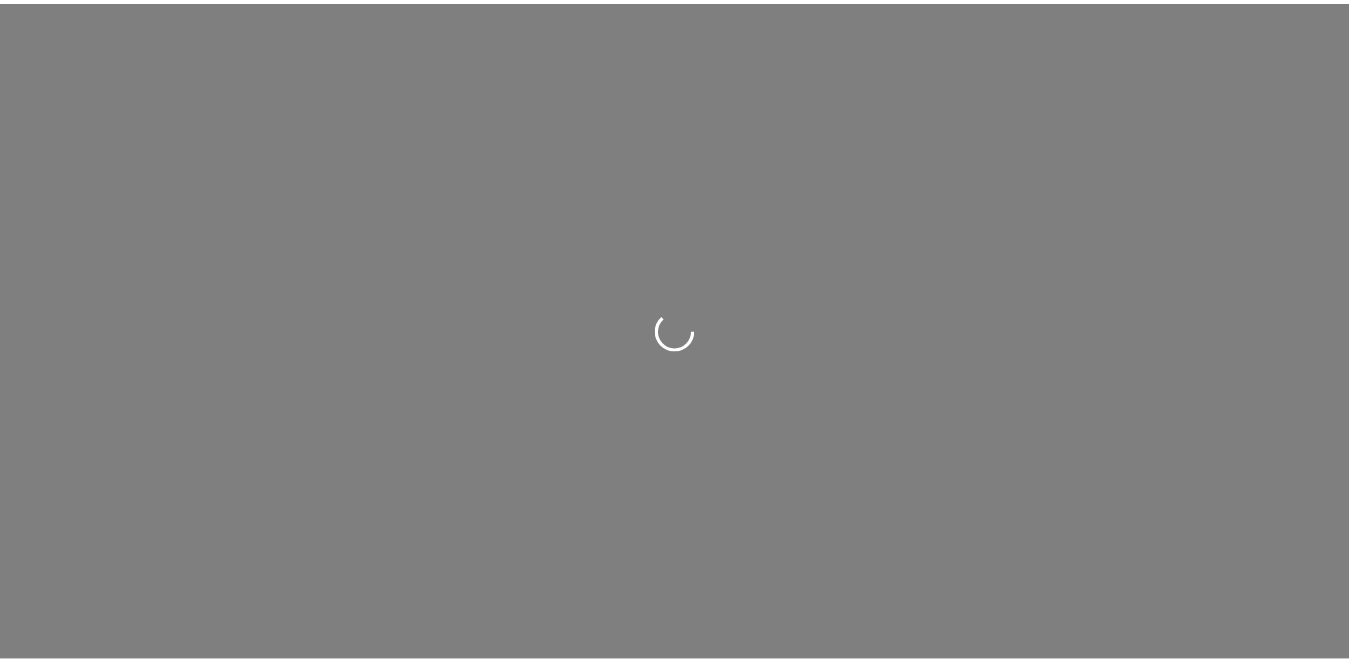 scroll, scrollTop: 0, scrollLeft: 0, axis: both 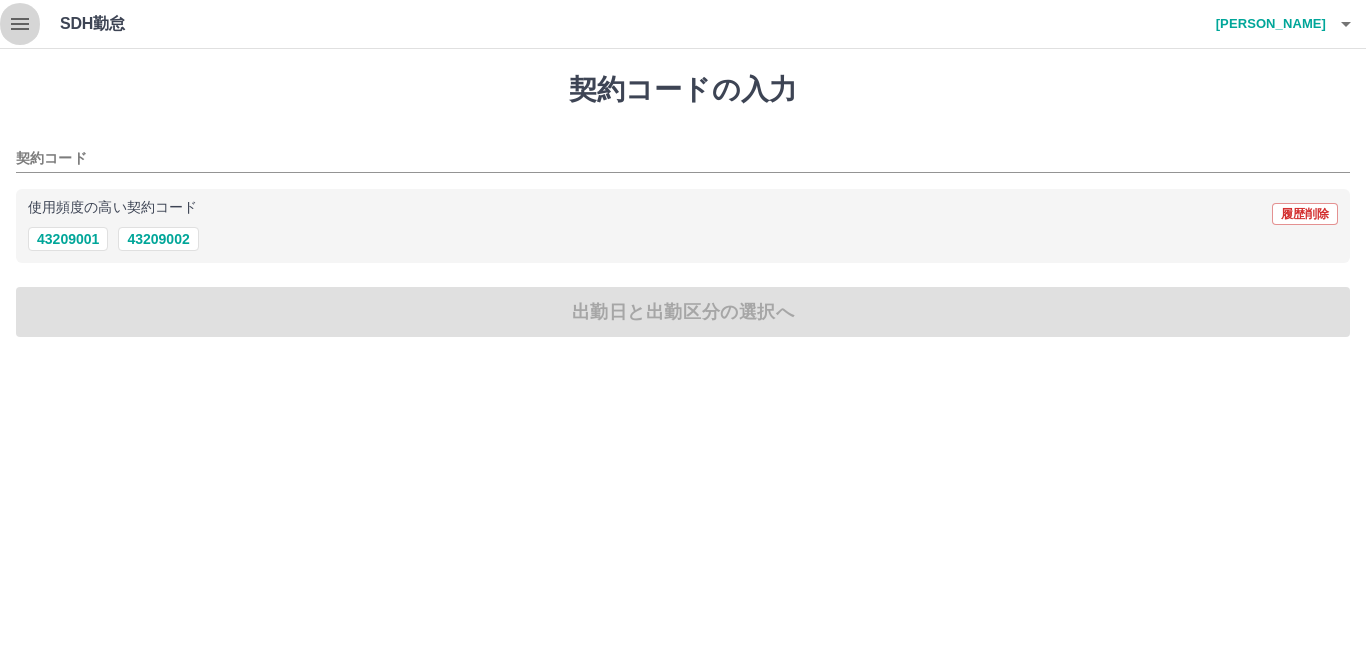 click 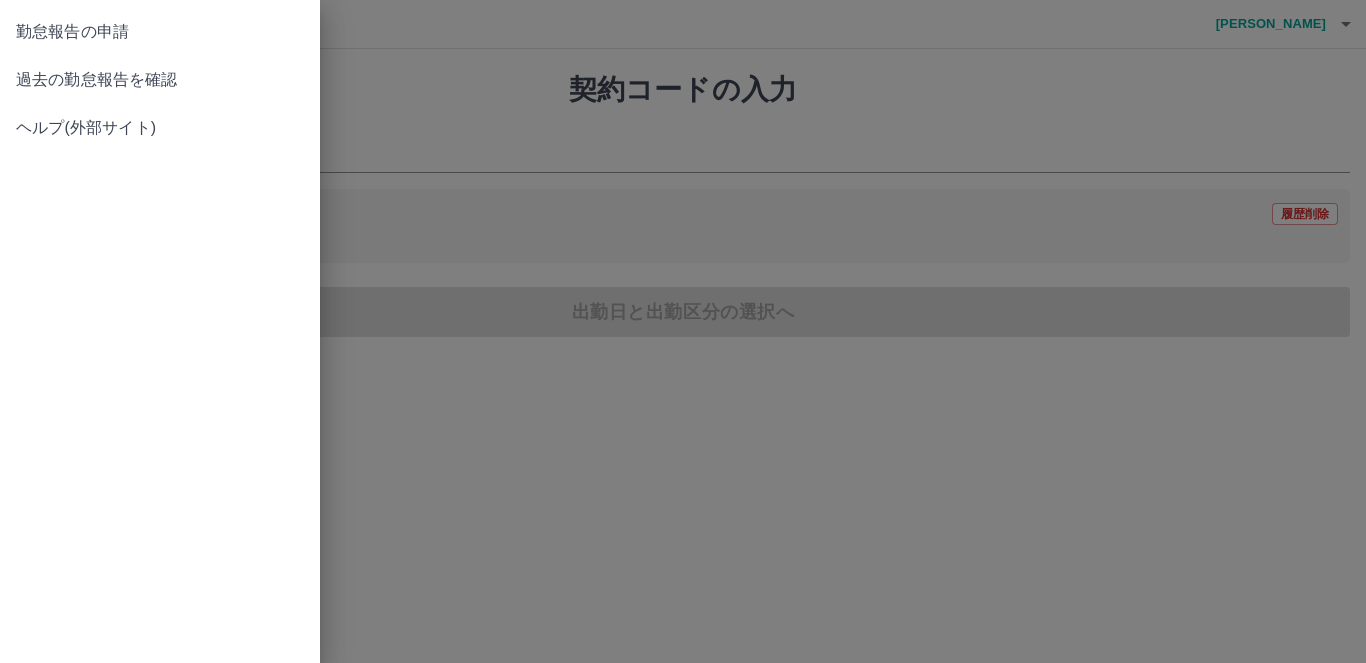 click on "過去の勤怠報告を確認" at bounding box center [160, 80] 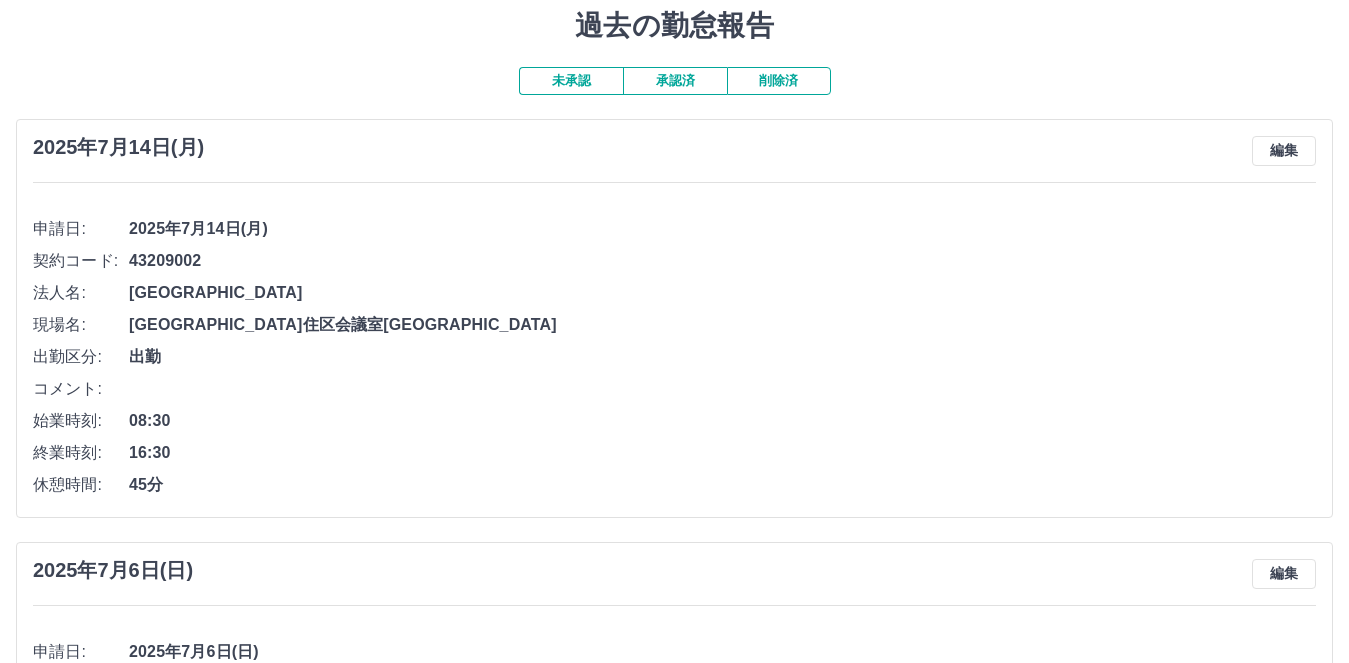 scroll, scrollTop: 0, scrollLeft: 0, axis: both 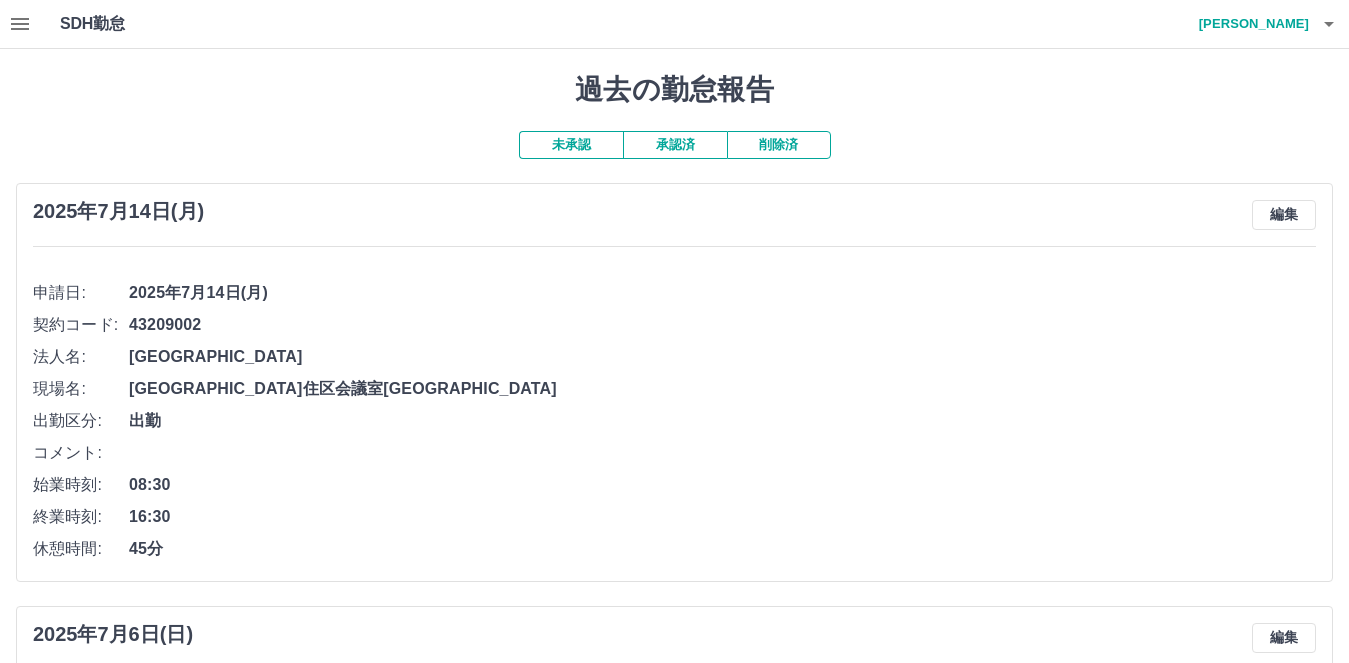 click on "承認済" at bounding box center (675, 145) 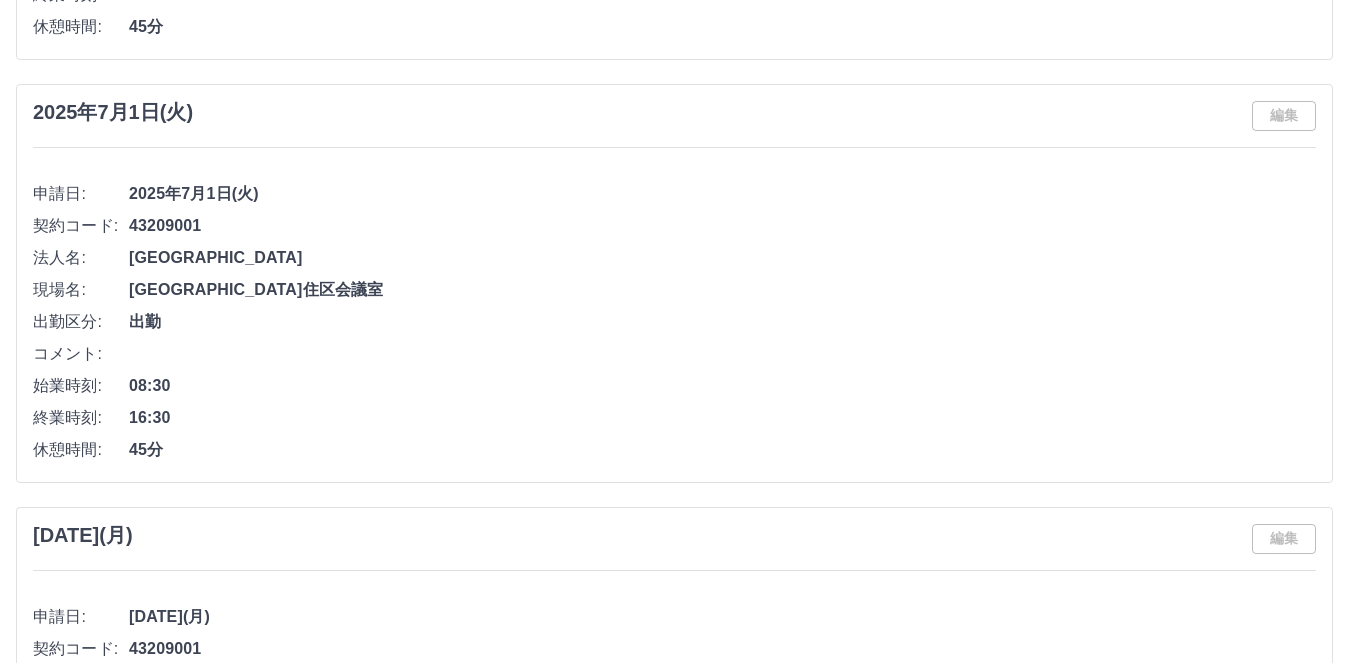 scroll, scrollTop: 1800, scrollLeft: 0, axis: vertical 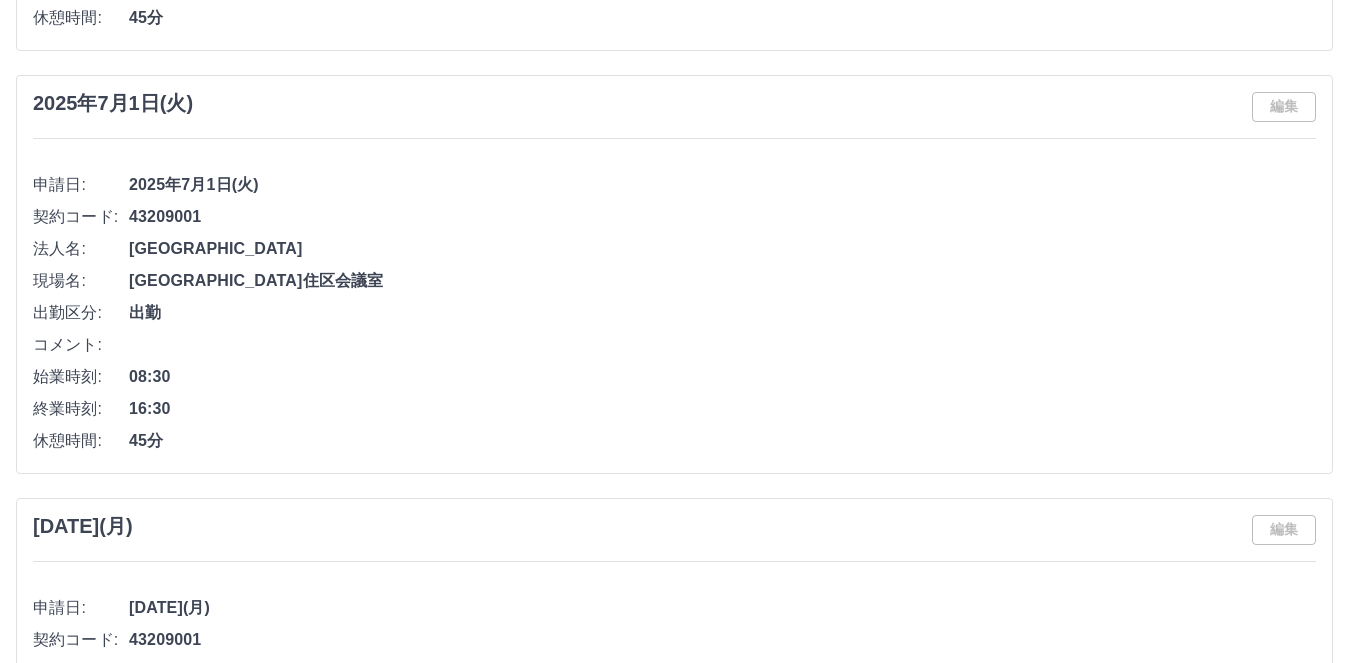 click on "編集" at bounding box center (1284, 107) 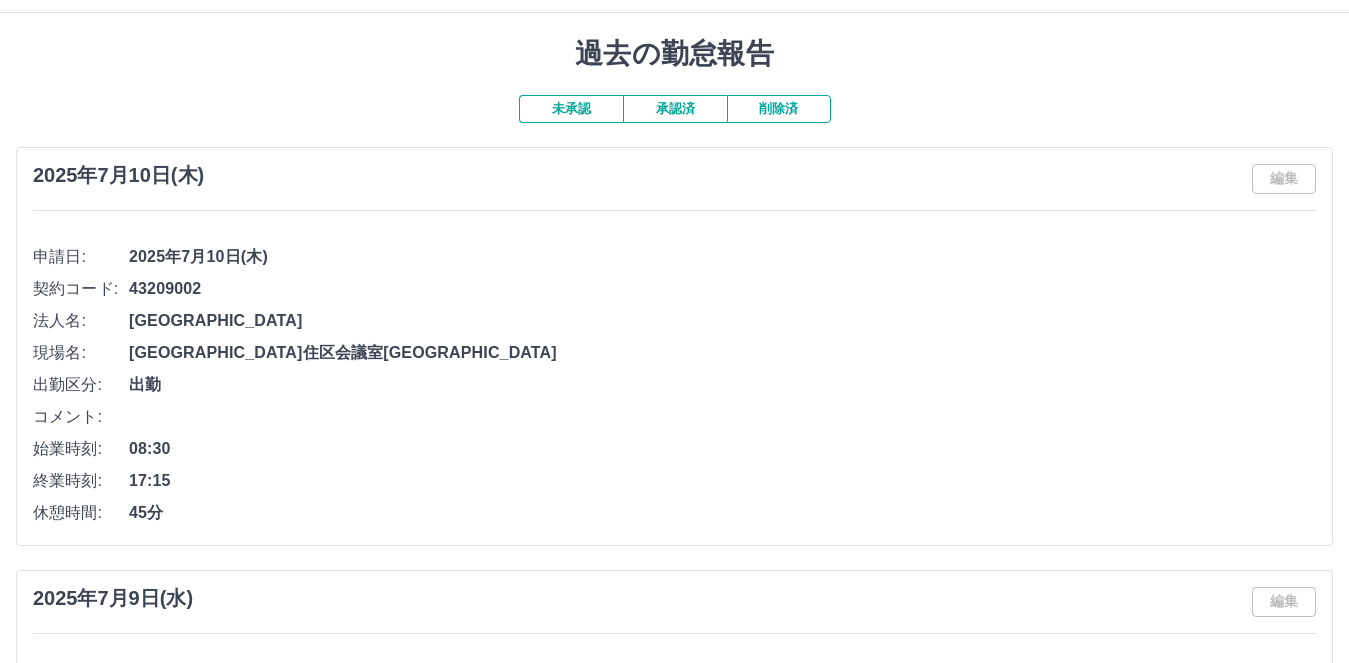 scroll, scrollTop: 0, scrollLeft: 0, axis: both 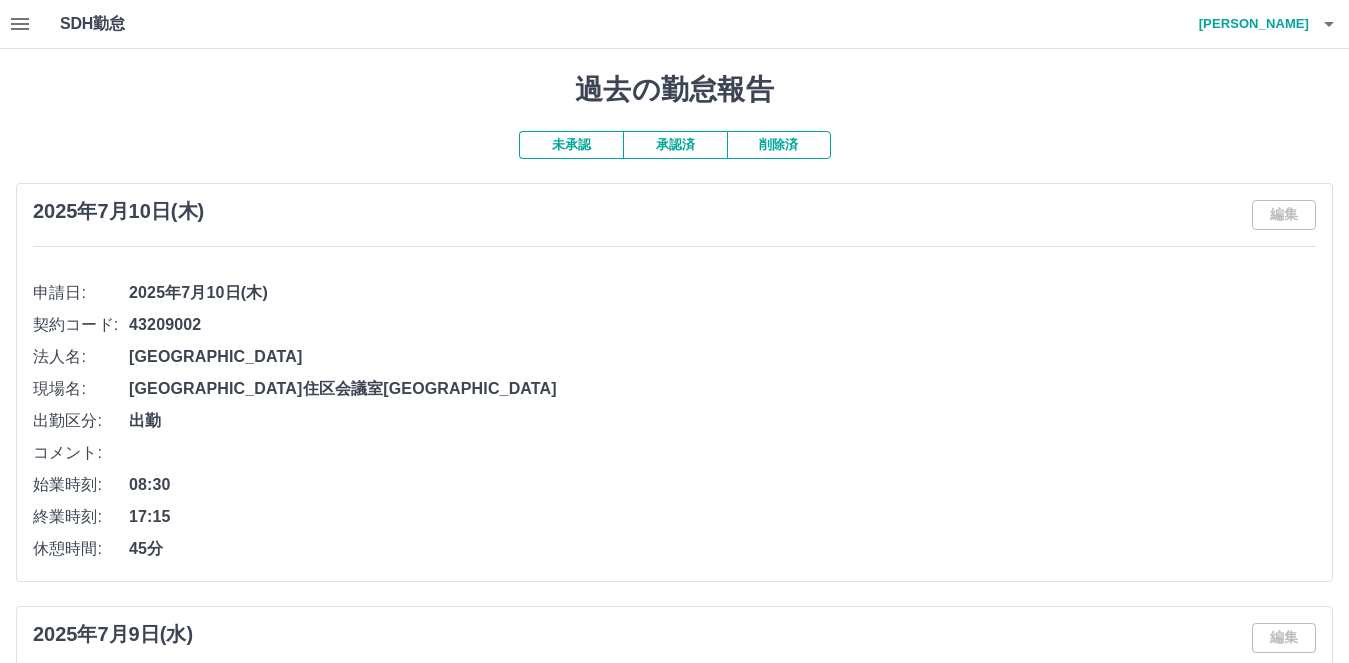 click on "未承認" at bounding box center (571, 145) 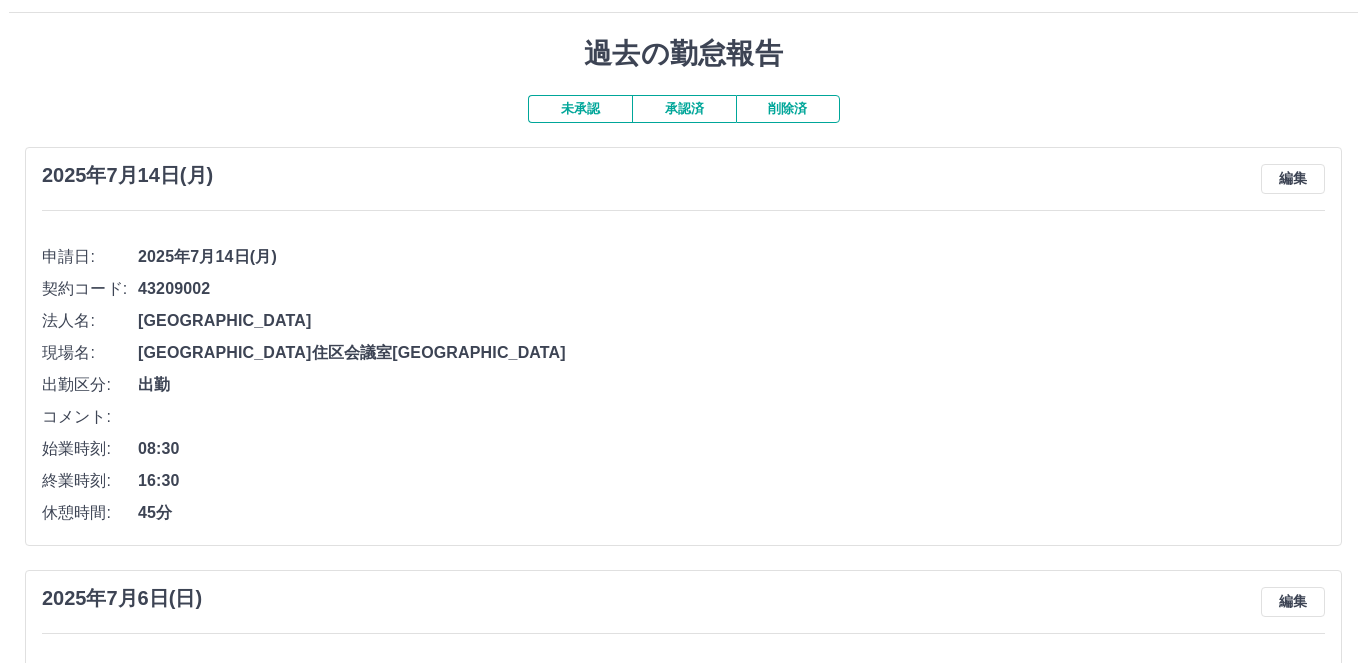 scroll, scrollTop: 0, scrollLeft: 0, axis: both 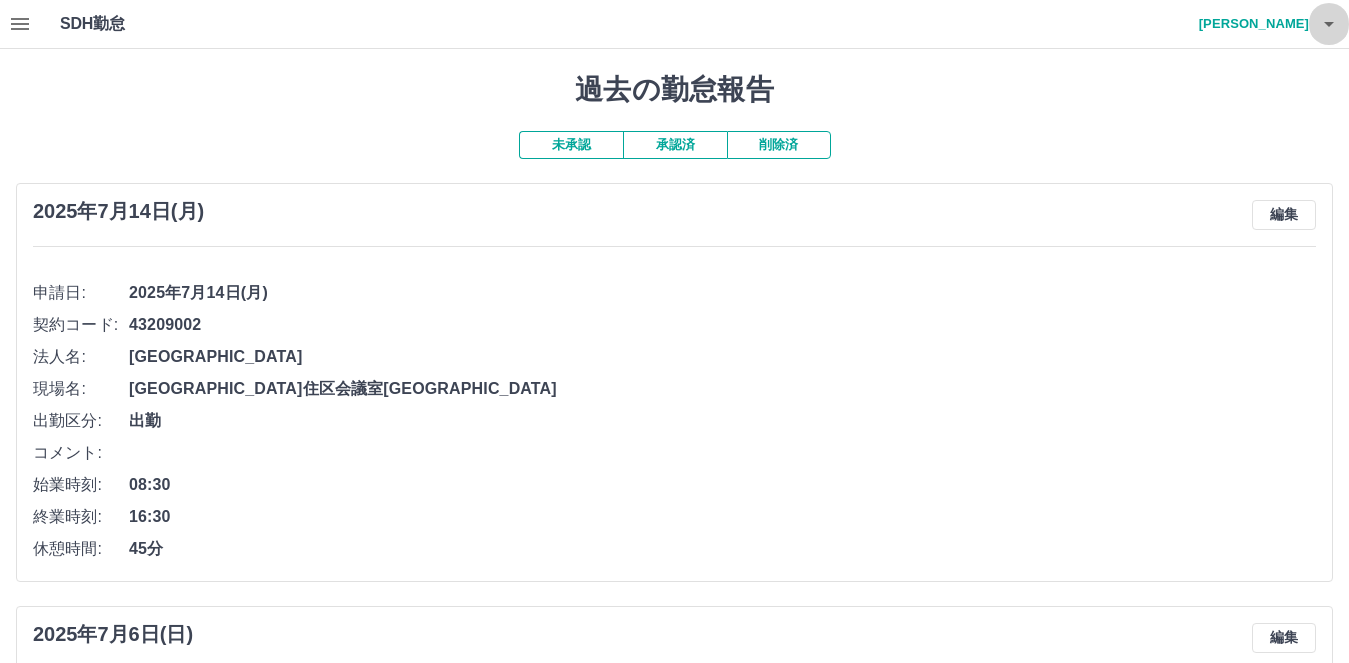 click 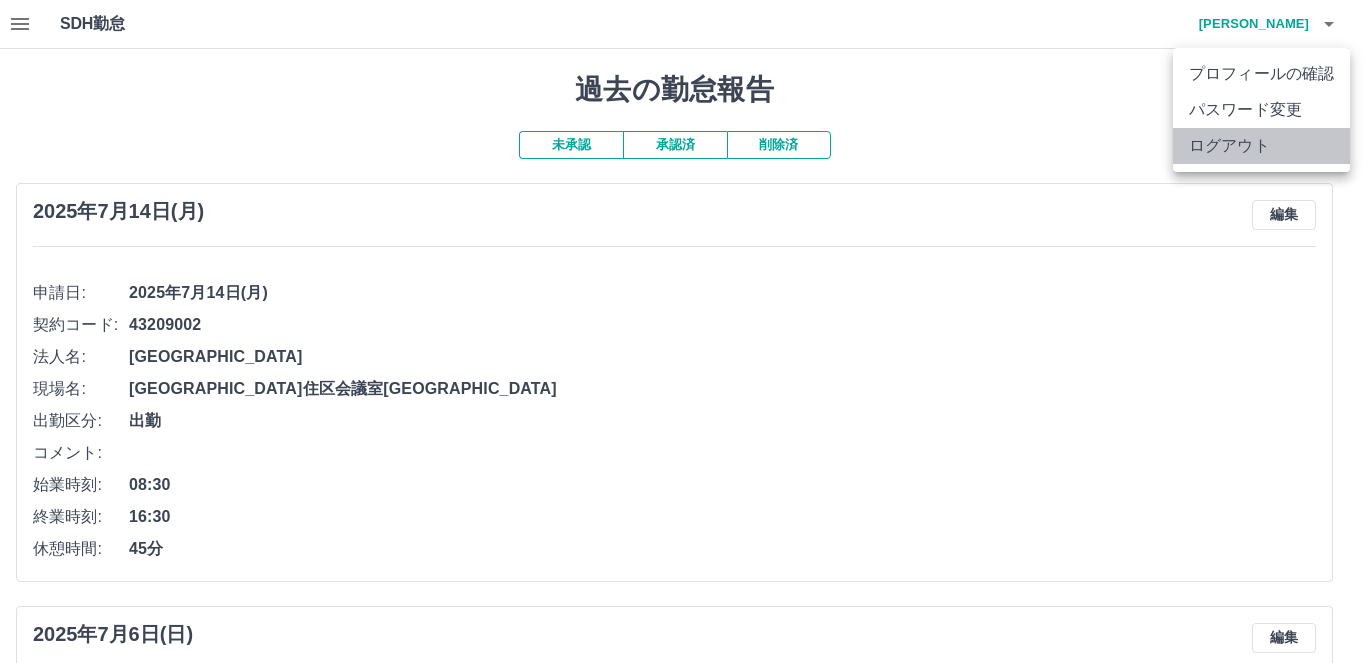 click on "ログアウト" at bounding box center [1261, 146] 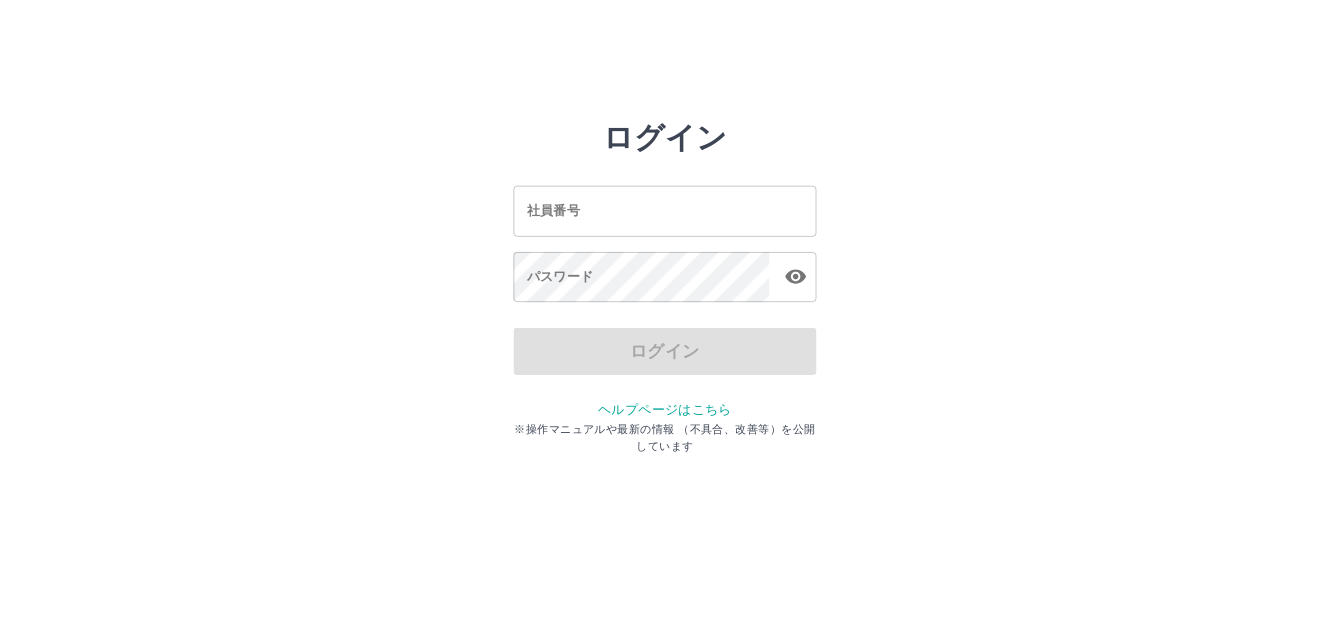 scroll, scrollTop: 0, scrollLeft: 0, axis: both 